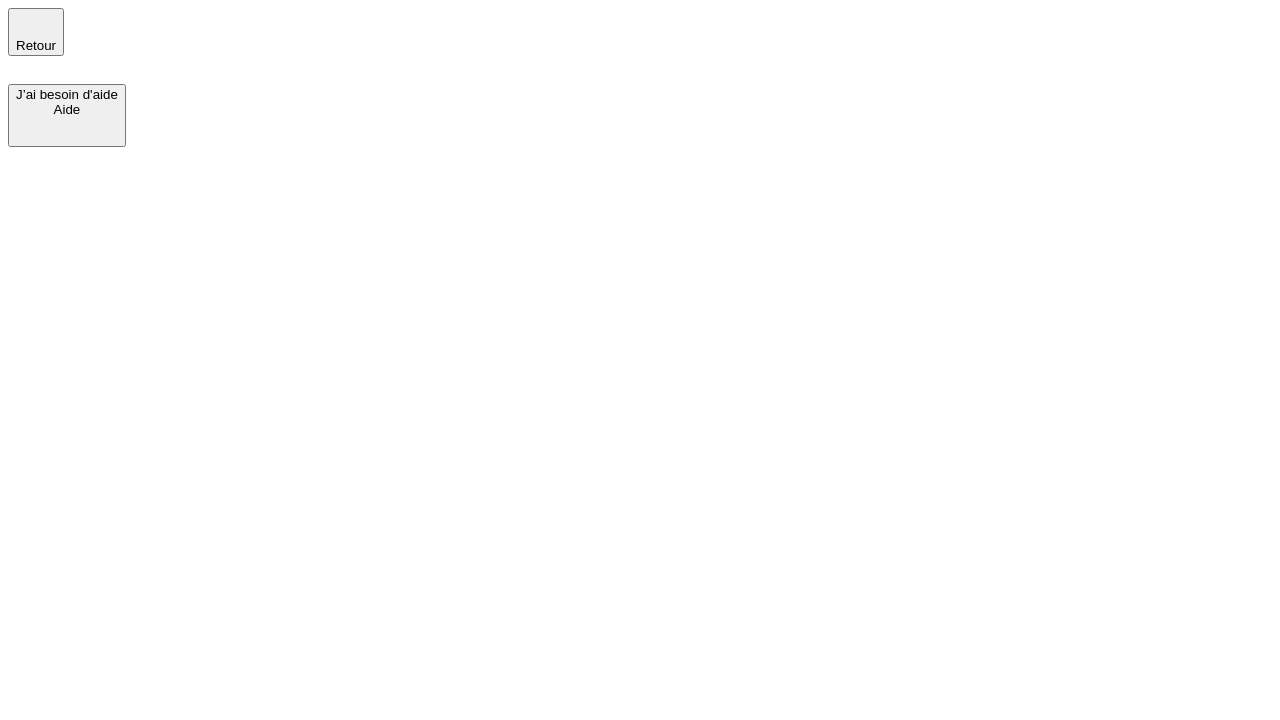scroll, scrollTop: 0, scrollLeft: 0, axis: both 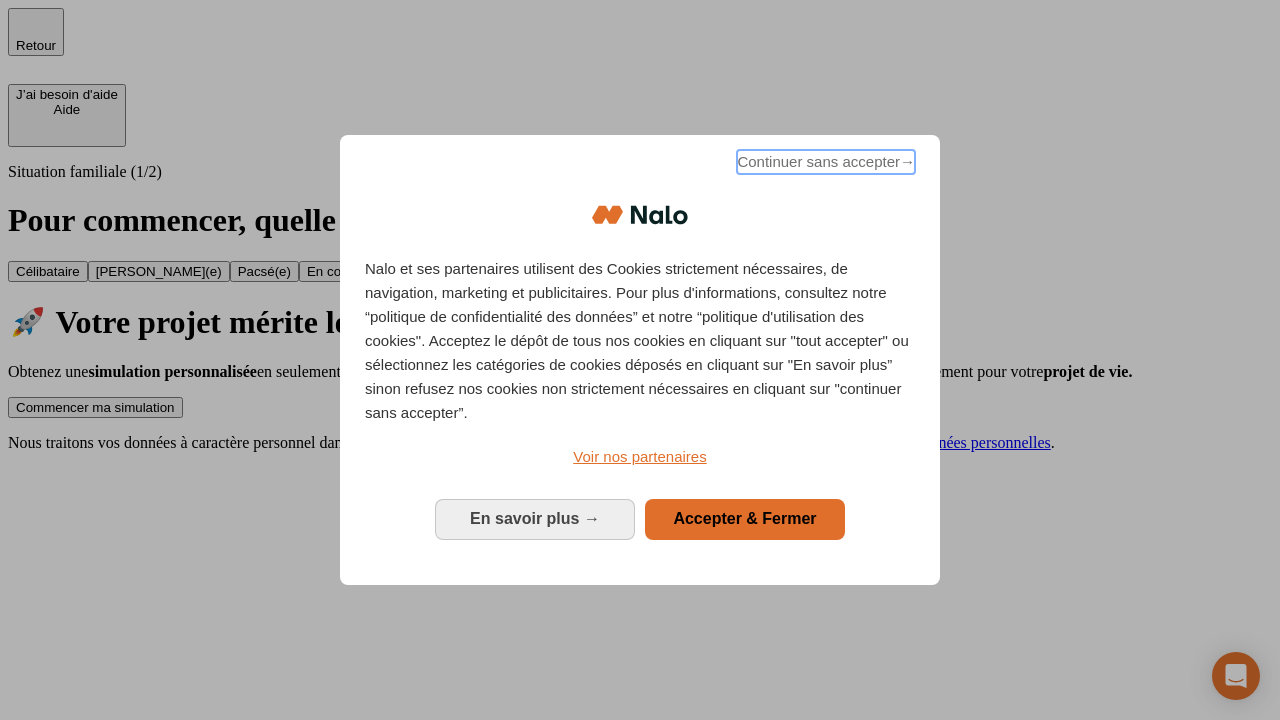 click on "Continuer sans accepter  →" at bounding box center [826, 162] 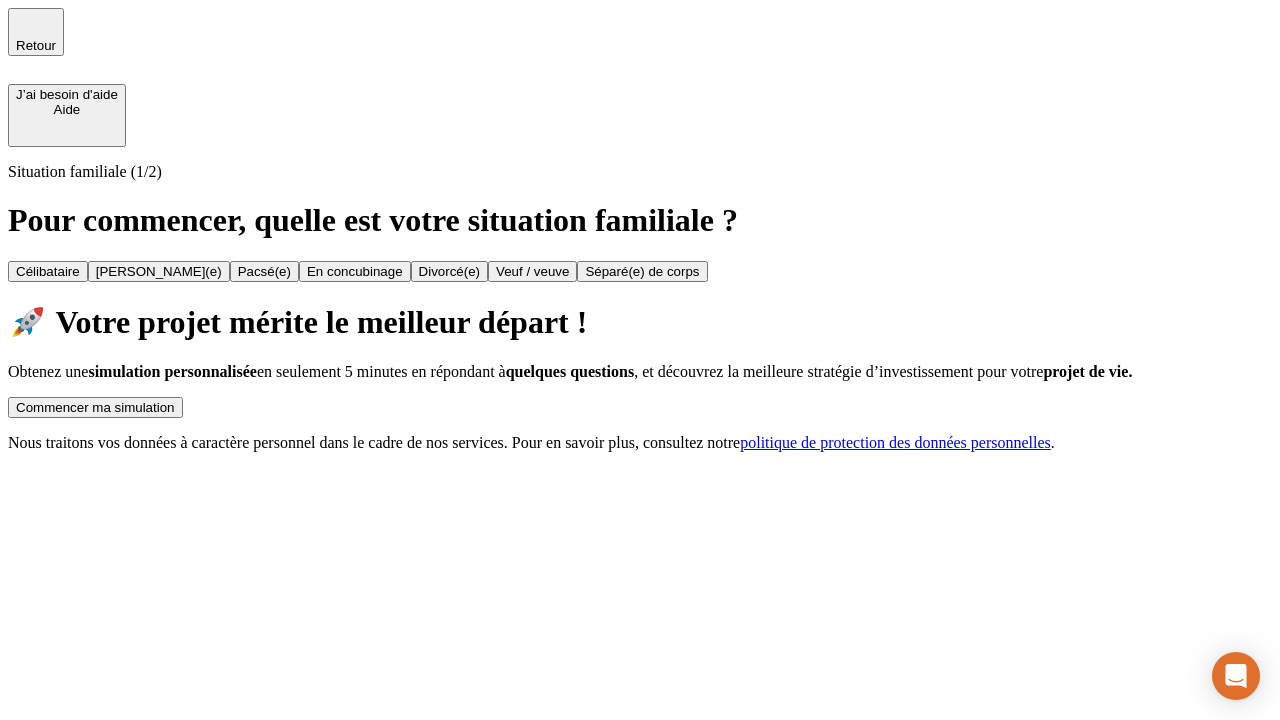 click on "Commencer ma simulation" at bounding box center [95, 407] 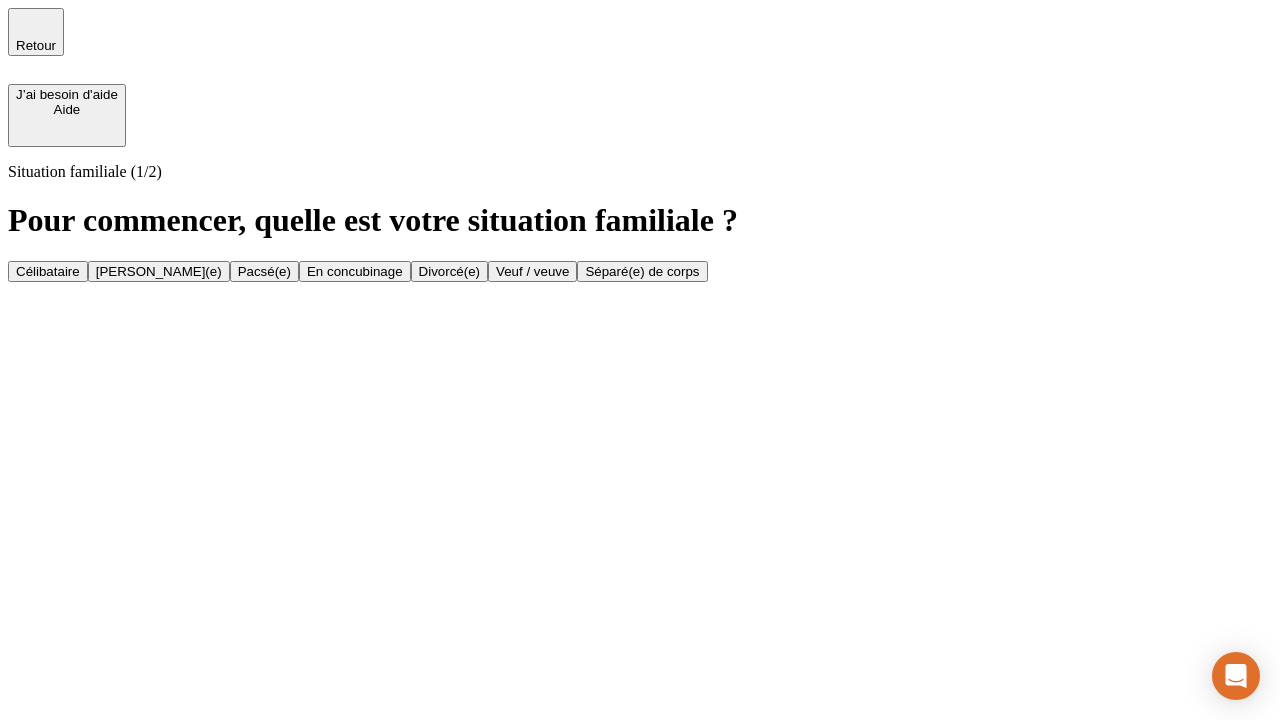 click on "En concubinage" at bounding box center (355, 271) 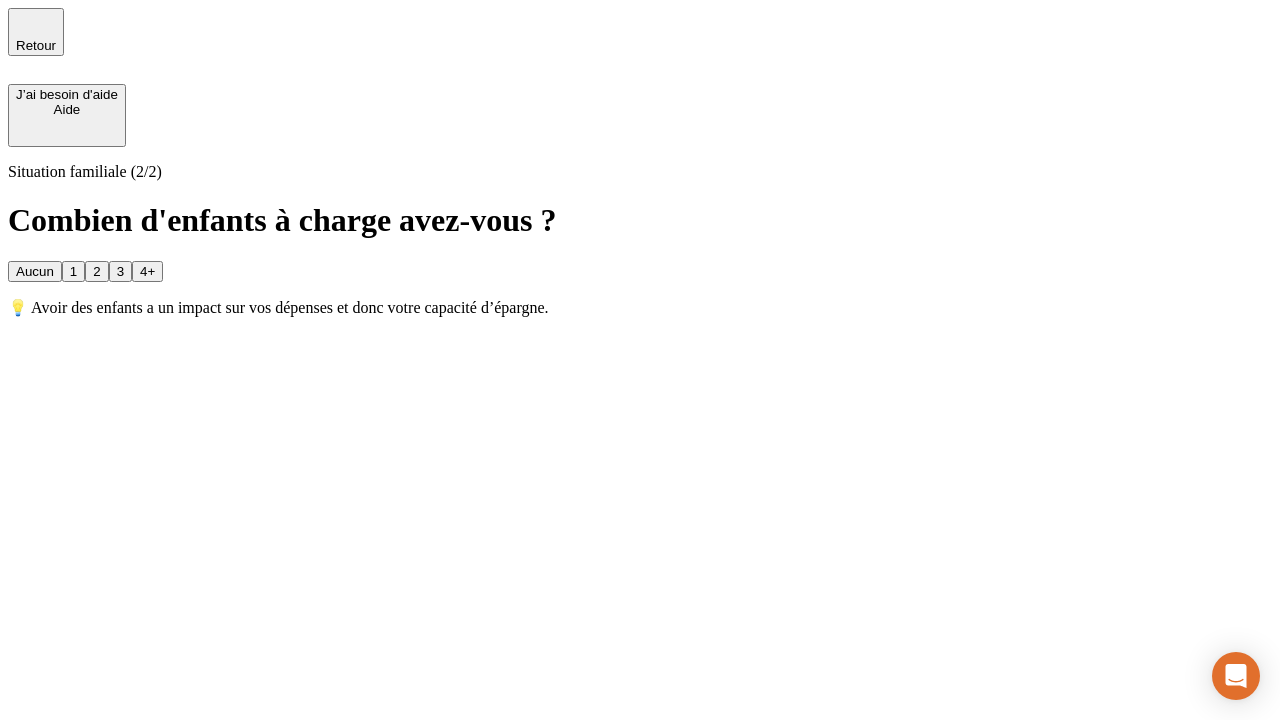 click on "2" at bounding box center [96, 271] 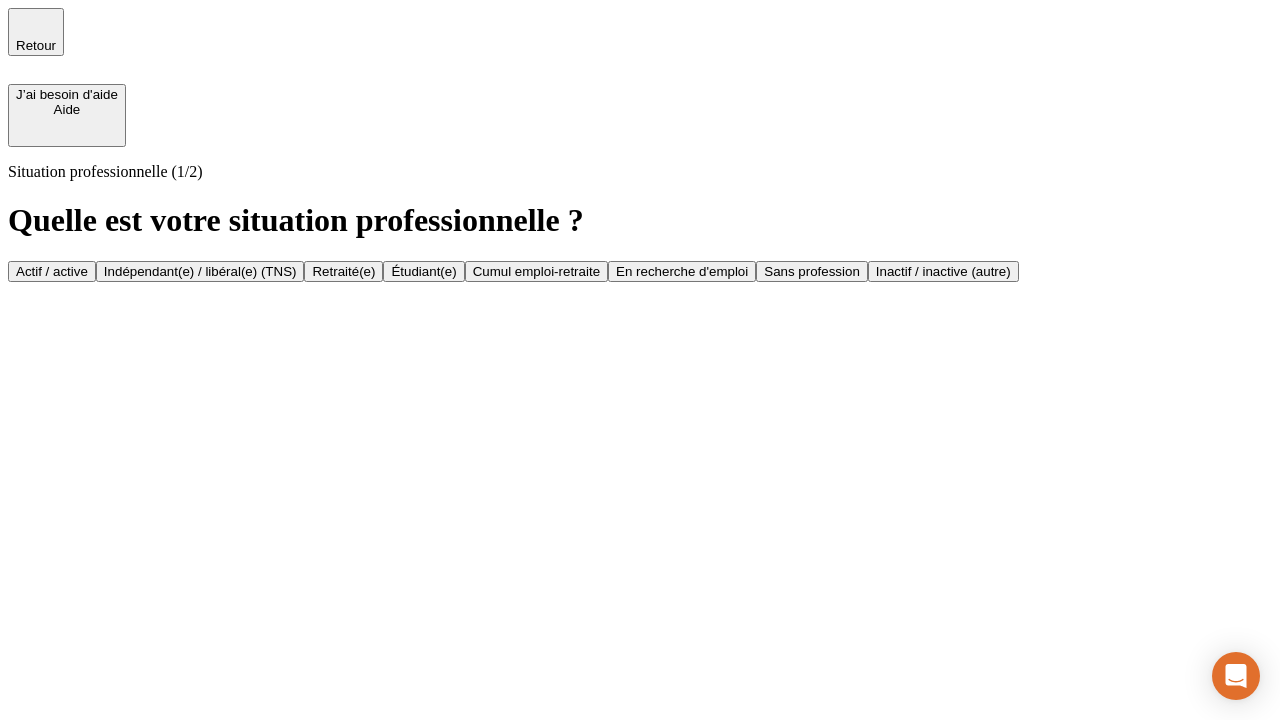 click on "Indépendant(e) / libéral(e) (TNS)" at bounding box center [200, 271] 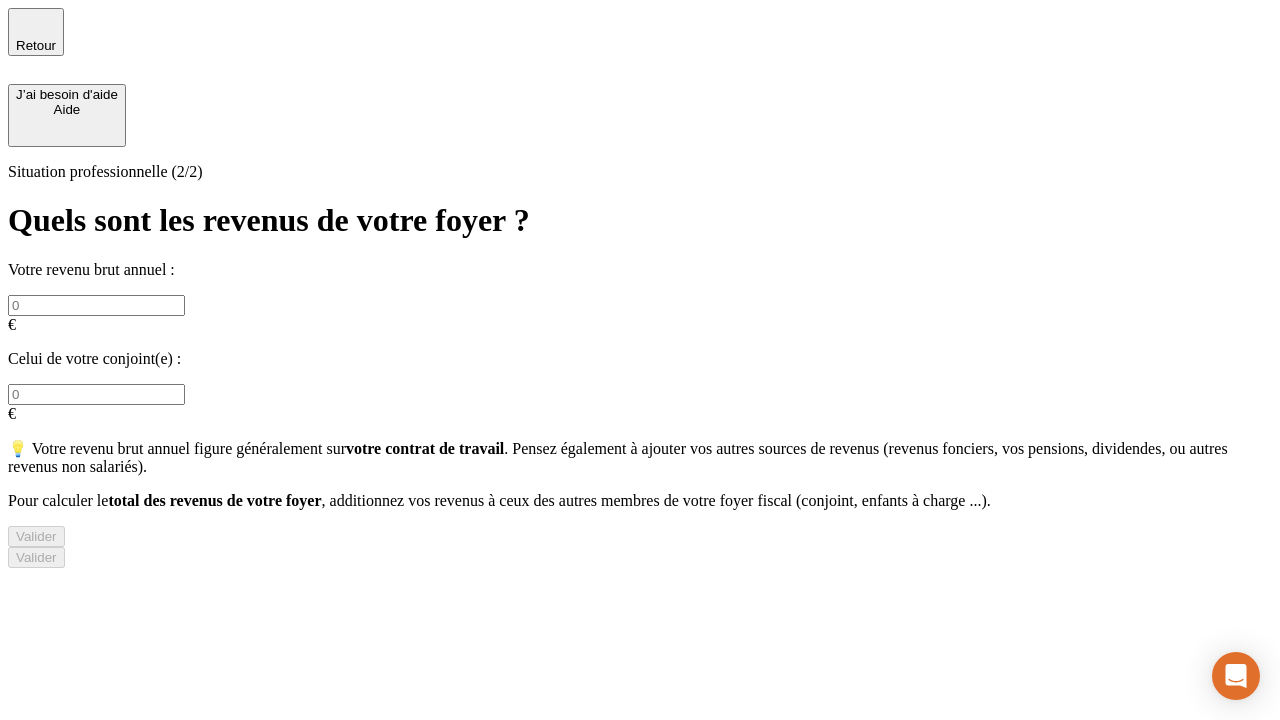 click at bounding box center [96, 305] 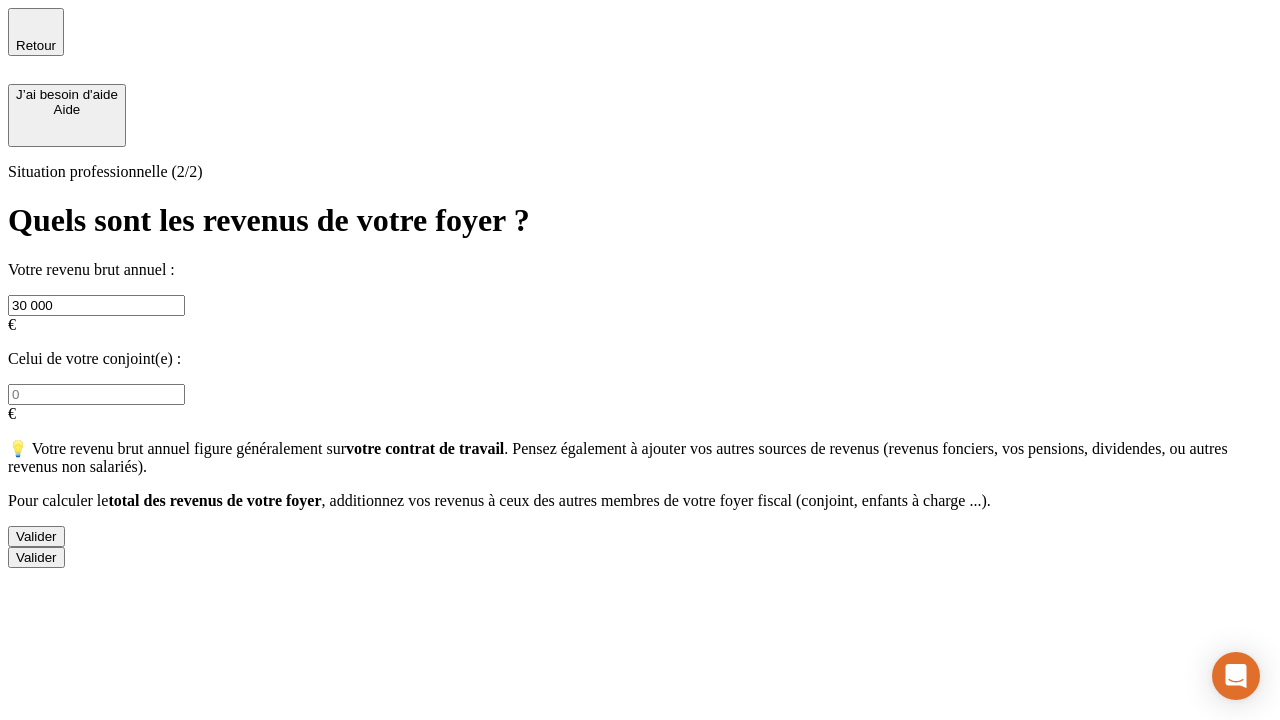 type on "30 000" 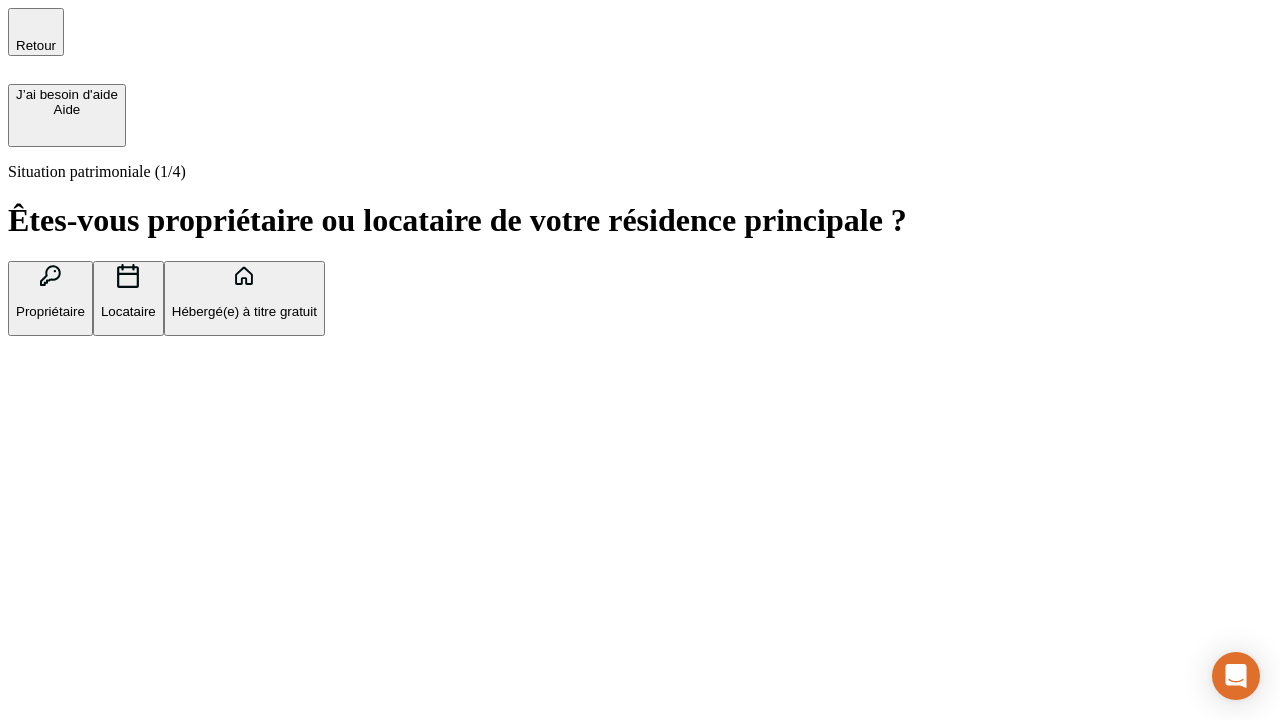 click on "Locataire" at bounding box center [128, 311] 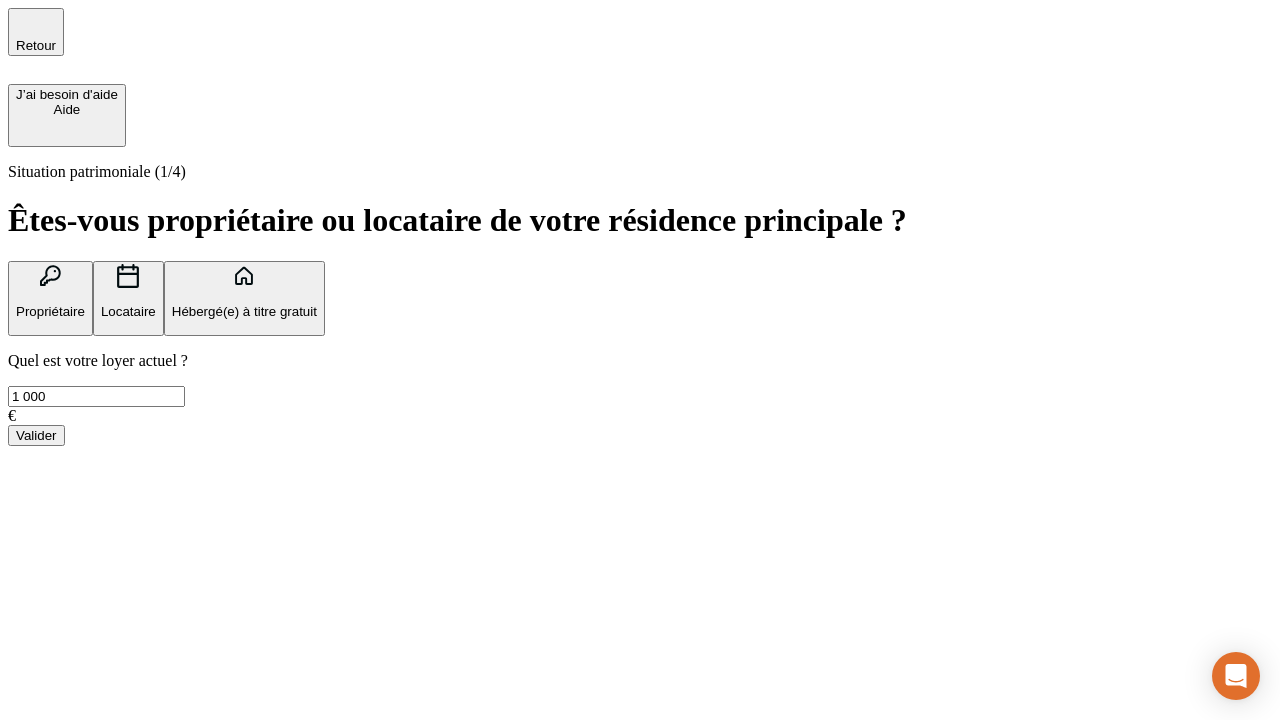 type on "1 000" 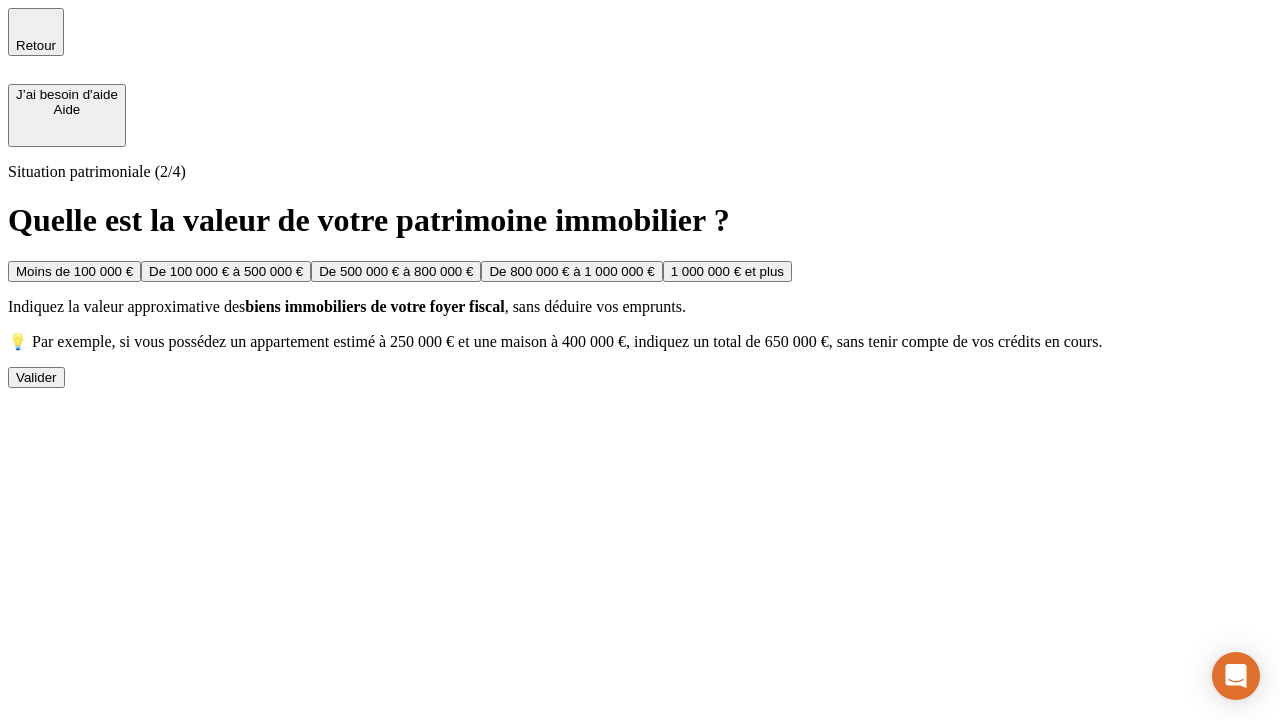 click on "Moins de 100 000 €" at bounding box center [74, 271] 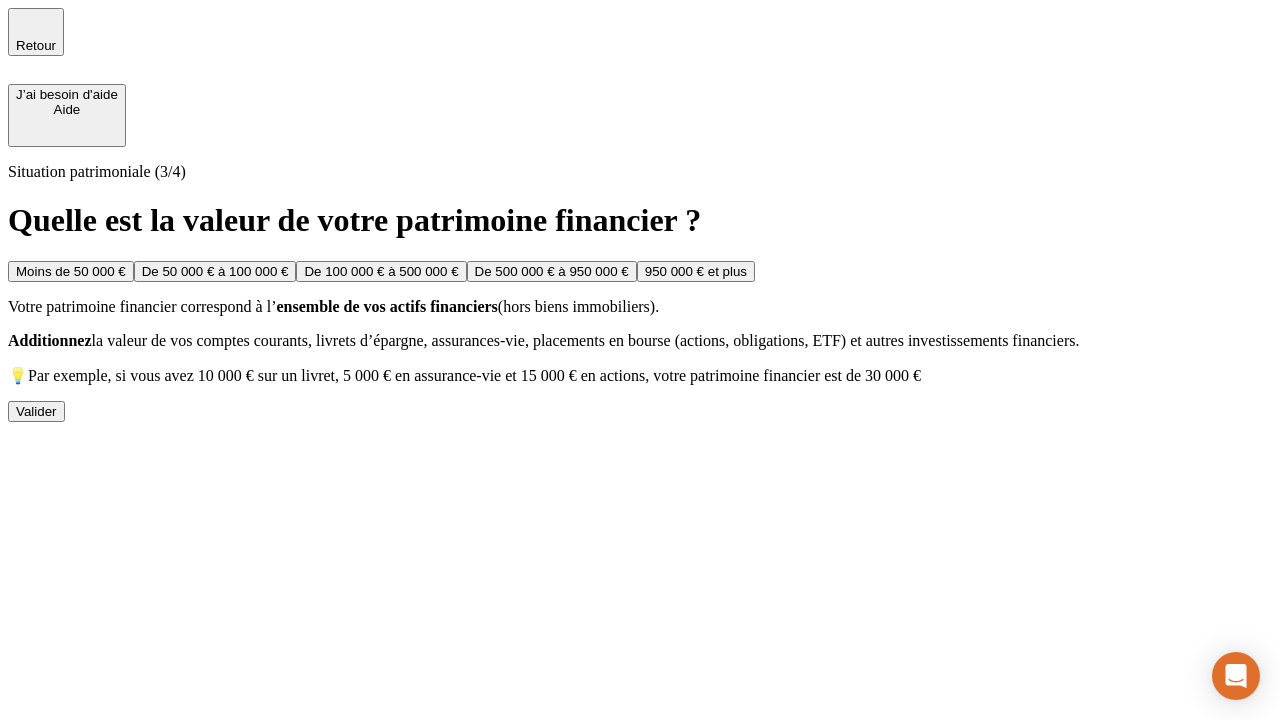 click on "Moins de 50 000 €" at bounding box center [71, 271] 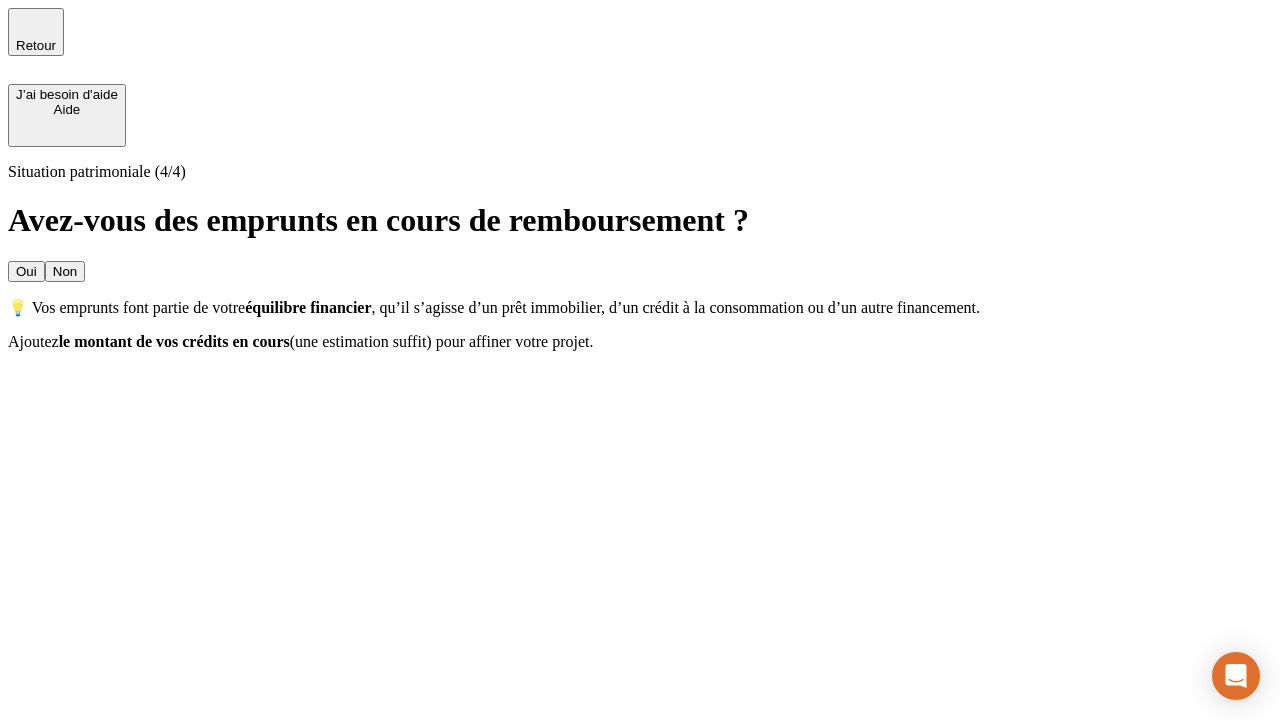 click on "Non" at bounding box center (65, 271) 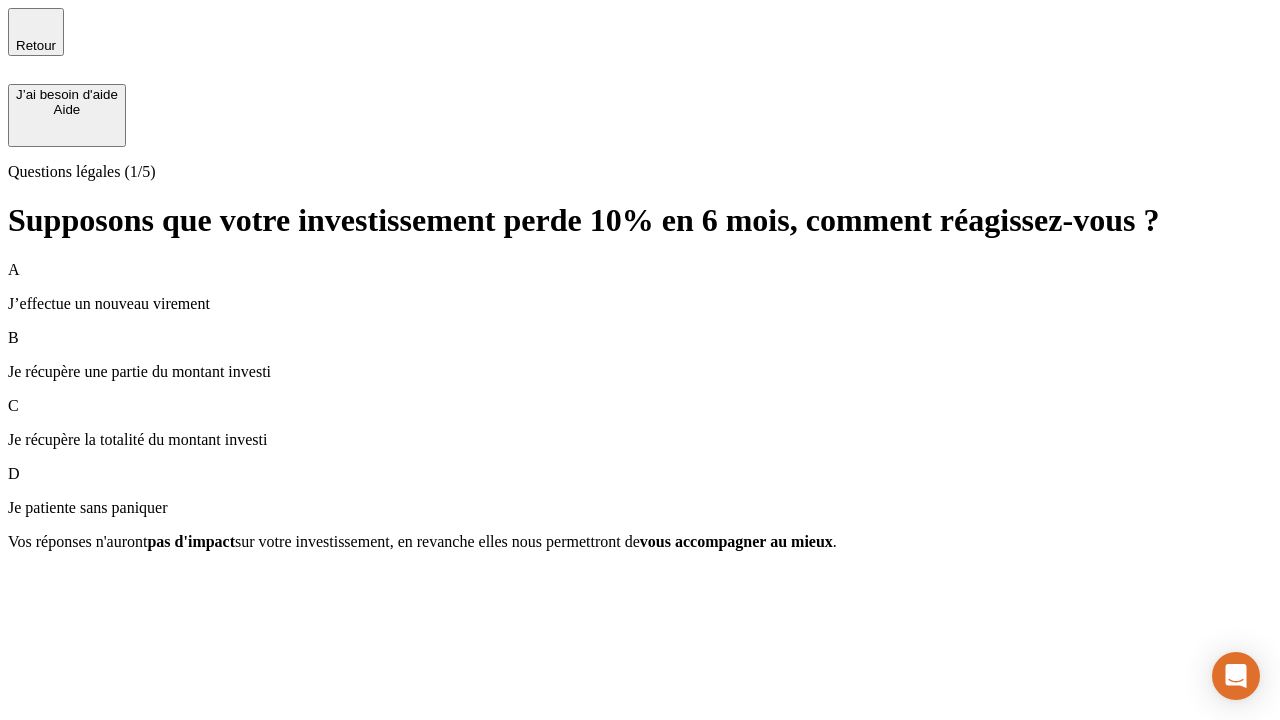 click on "A J’effectue un nouveau virement" at bounding box center [640, 287] 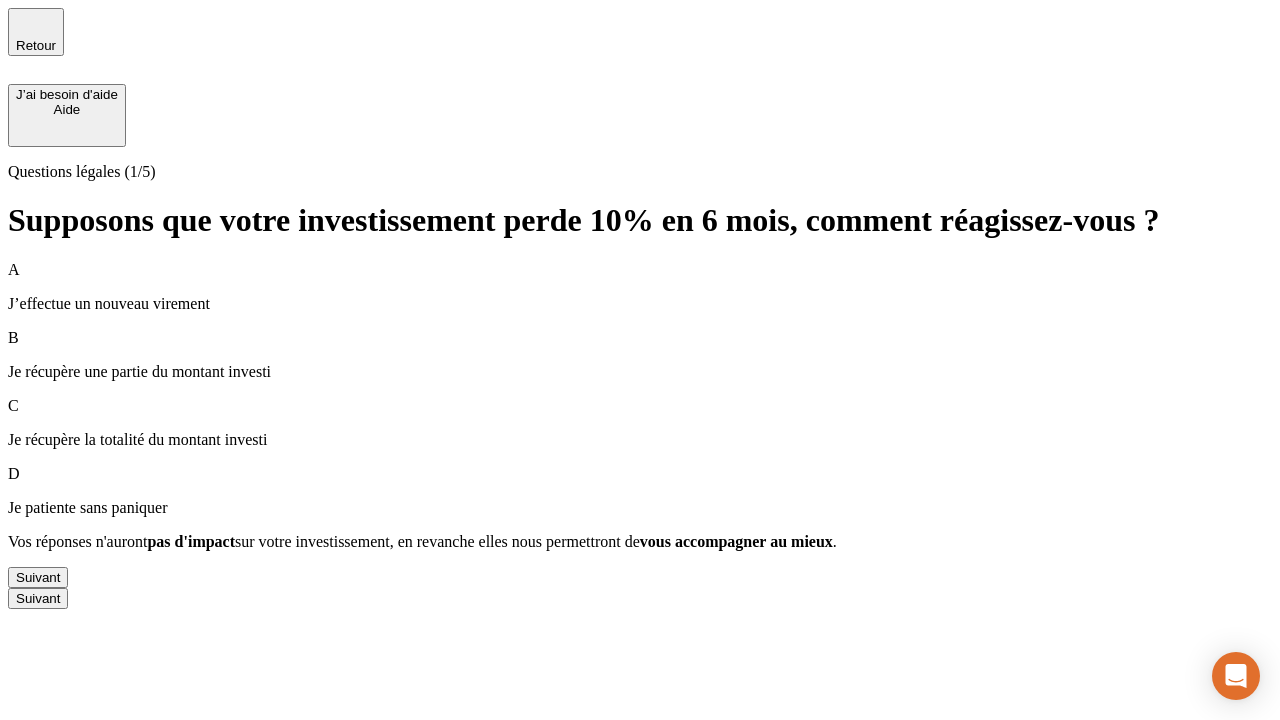 click on "Suivant" at bounding box center [38, 577] 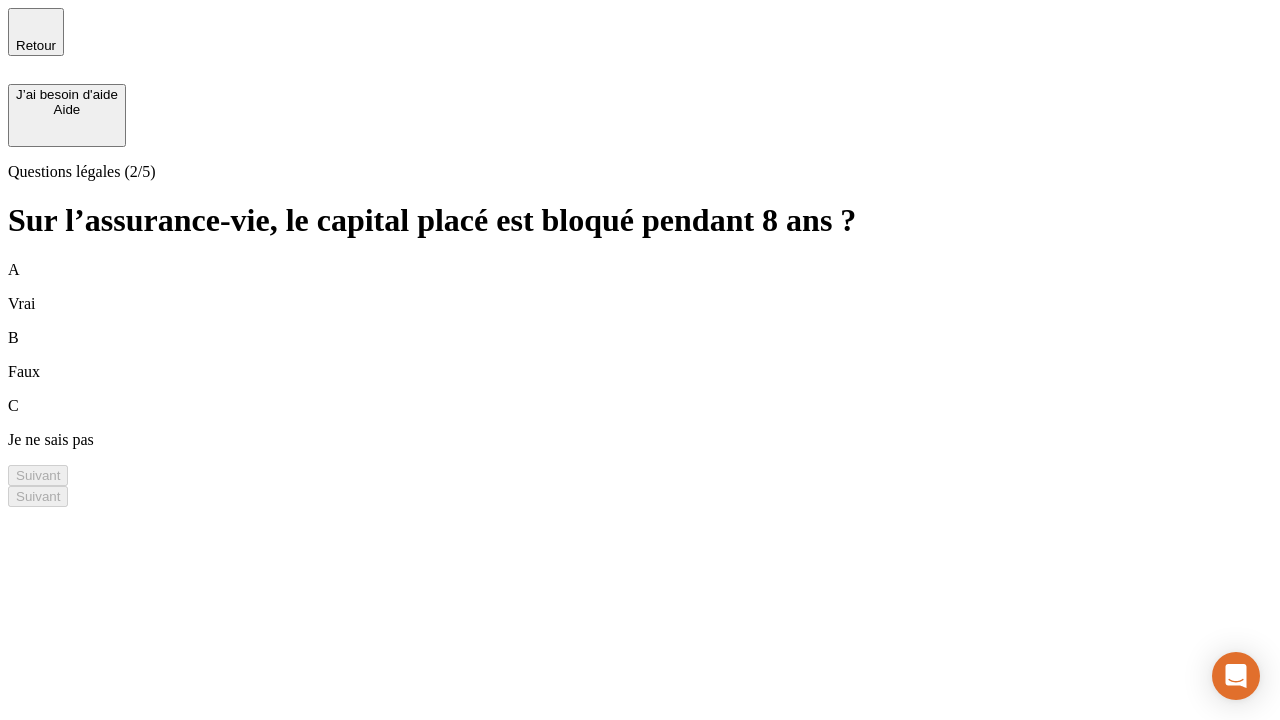 click on "A Vrai" at bounding box center (640, 287) 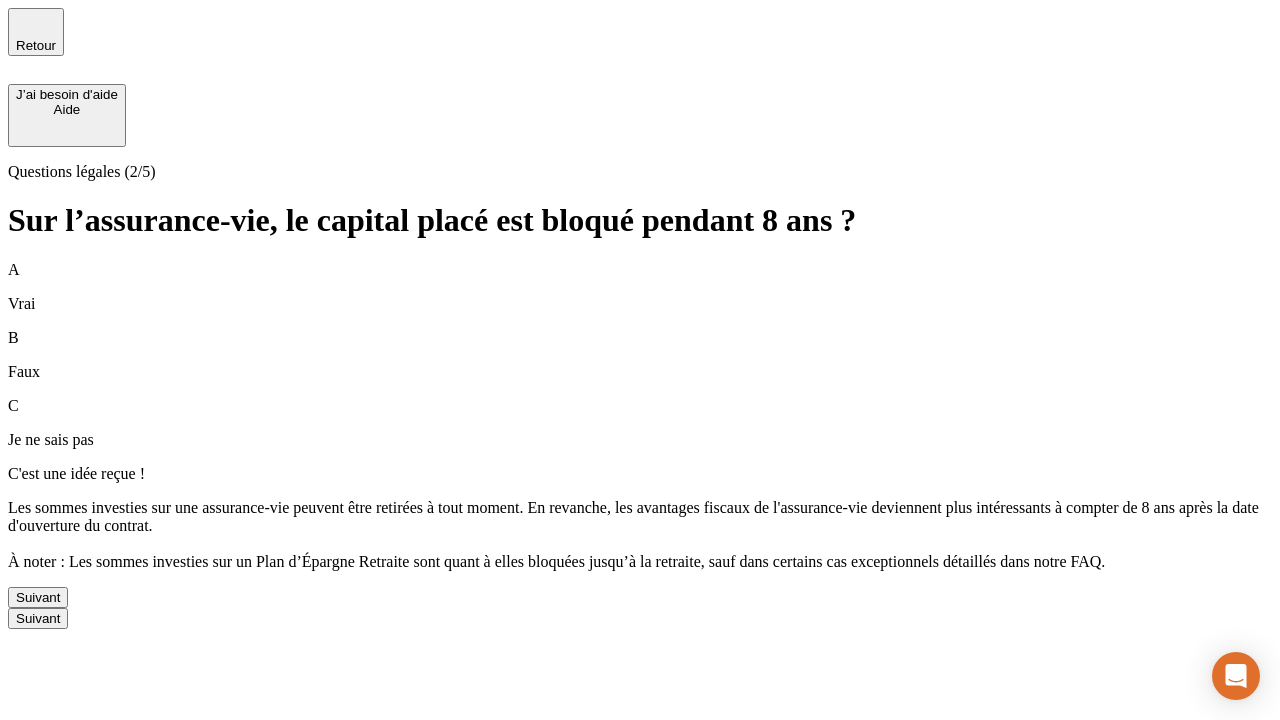 click on "Suivant" at bounding box center (38, 597) 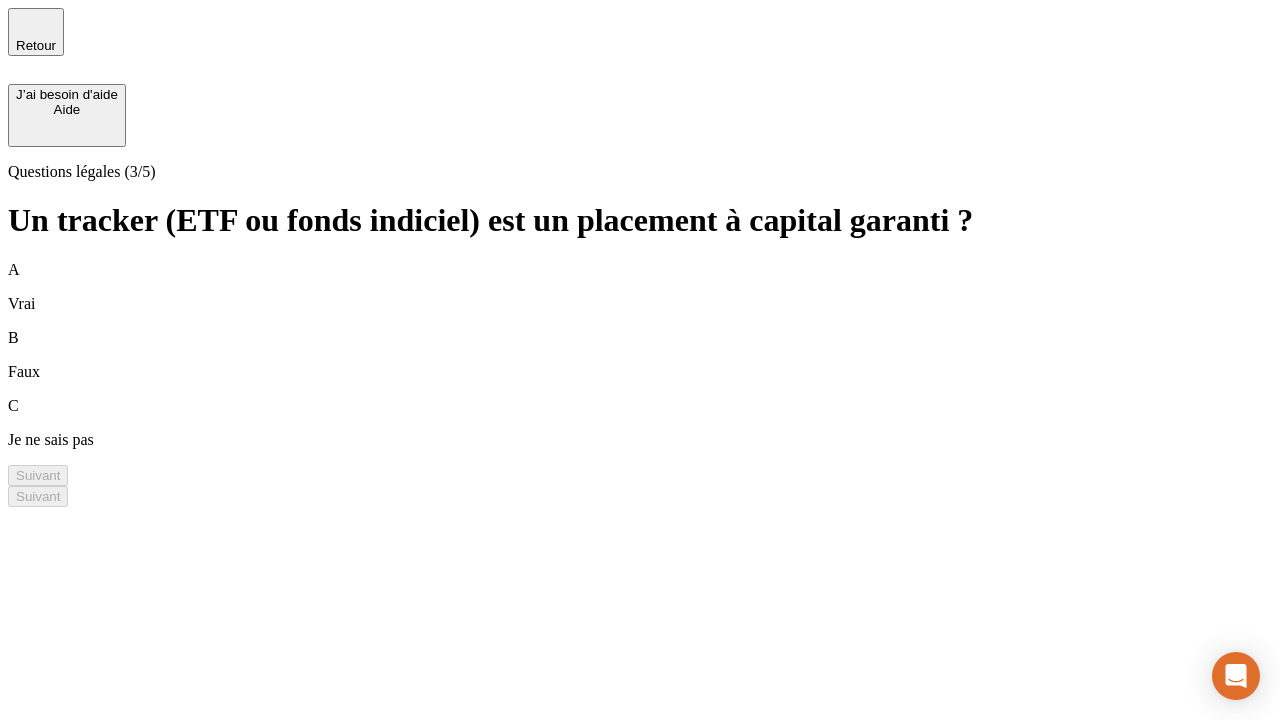 click on "A Vrai" at bounding box center [640, 287] 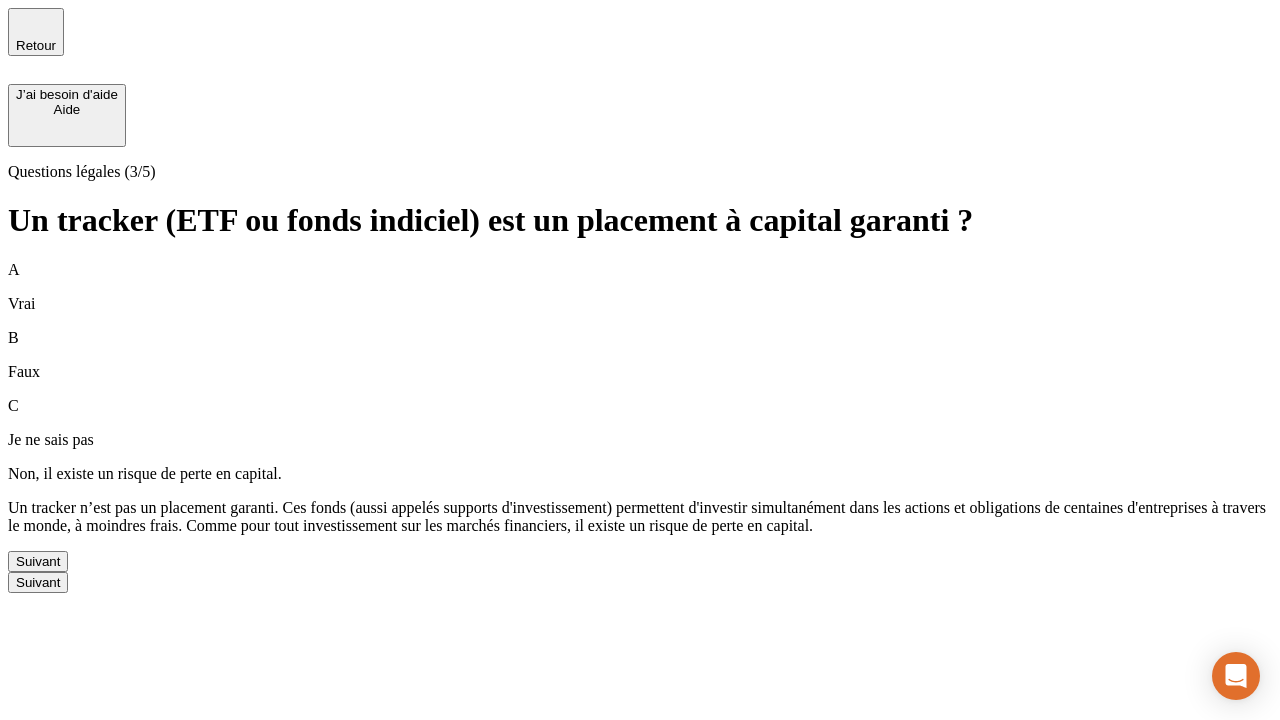 click on "Suivant" at bounding box center [38, 561] 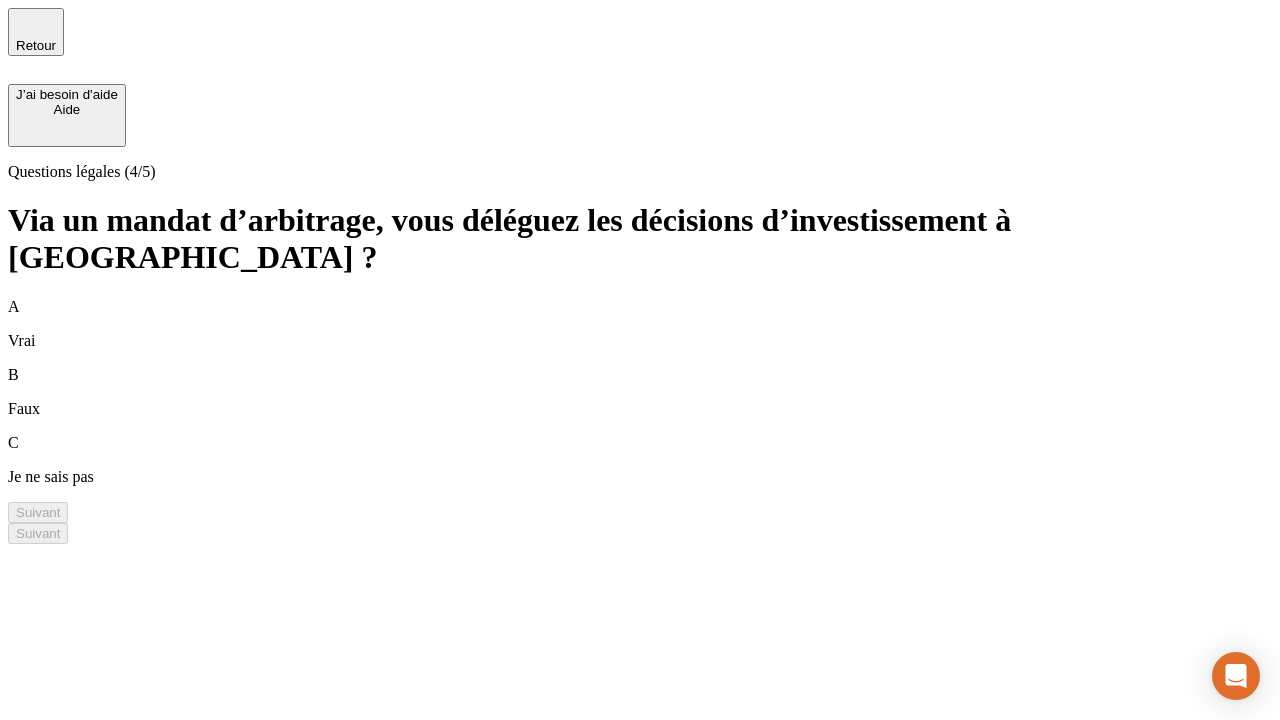 click on "A Vrai" at bounding box center (640, 324) 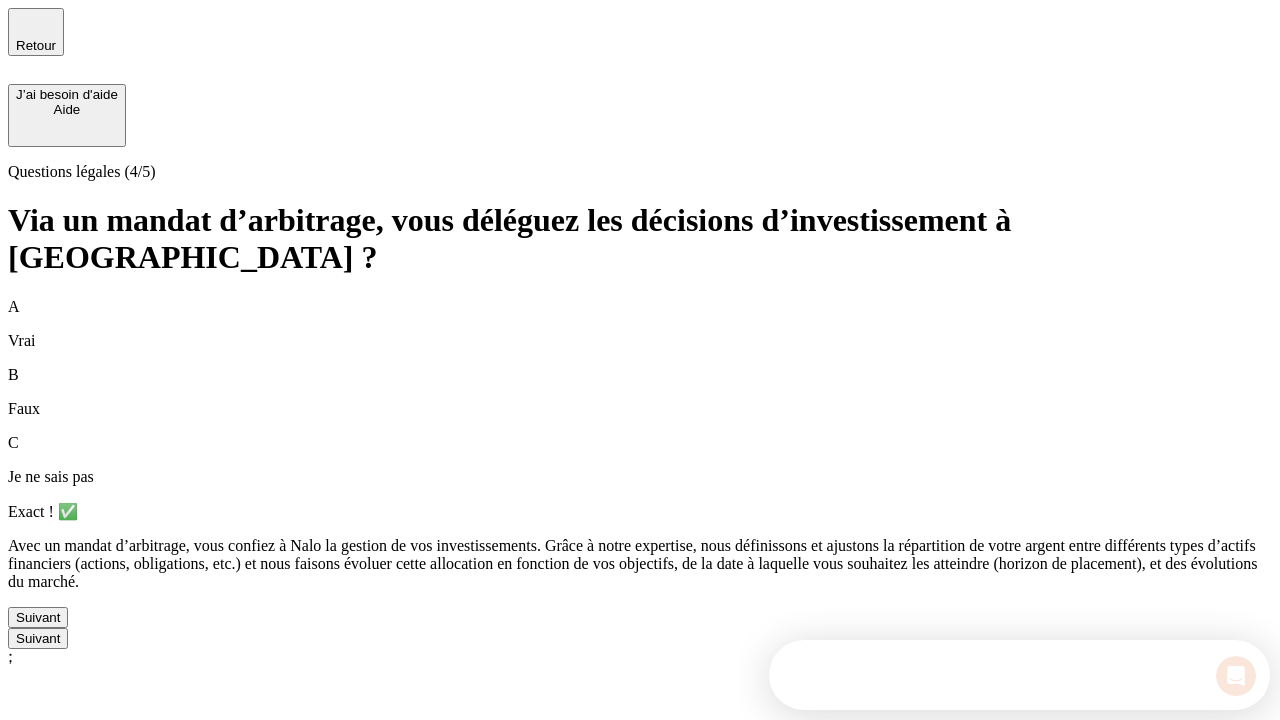 click on "Suivant" at bounding box center (38, 617) 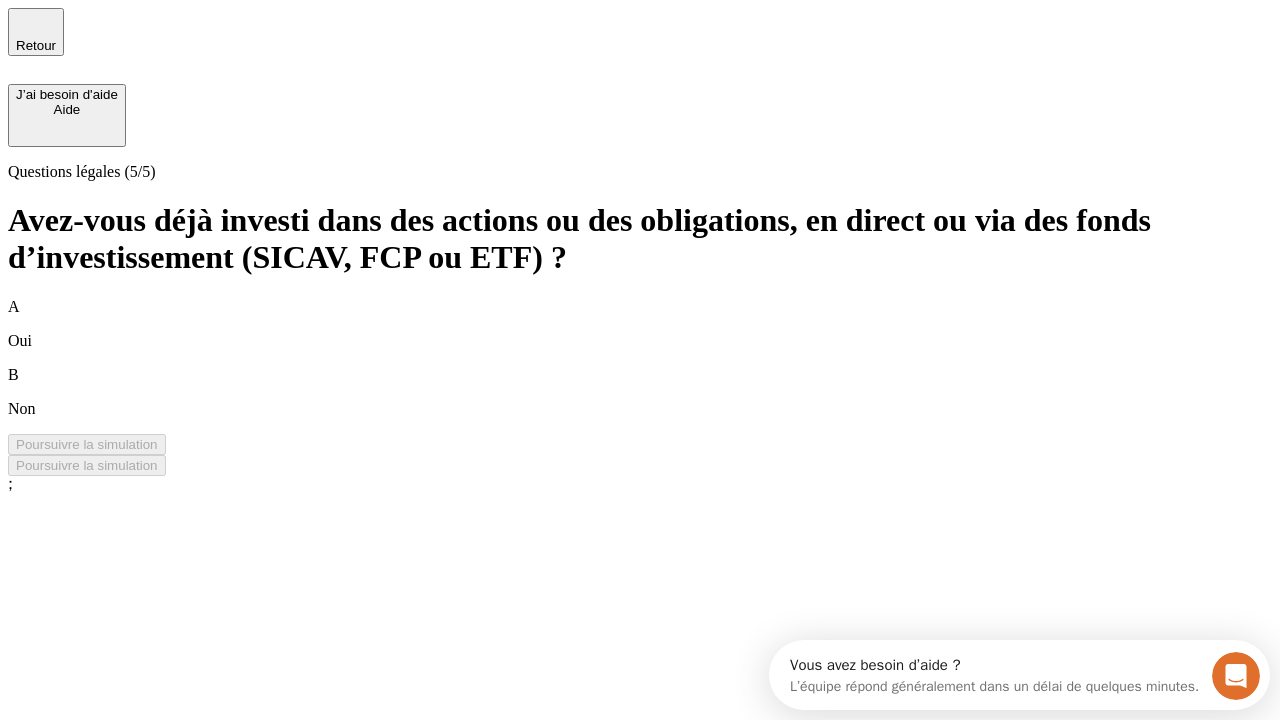 scroll, scrollTop: 0, scrollLeft: 0, axis: both 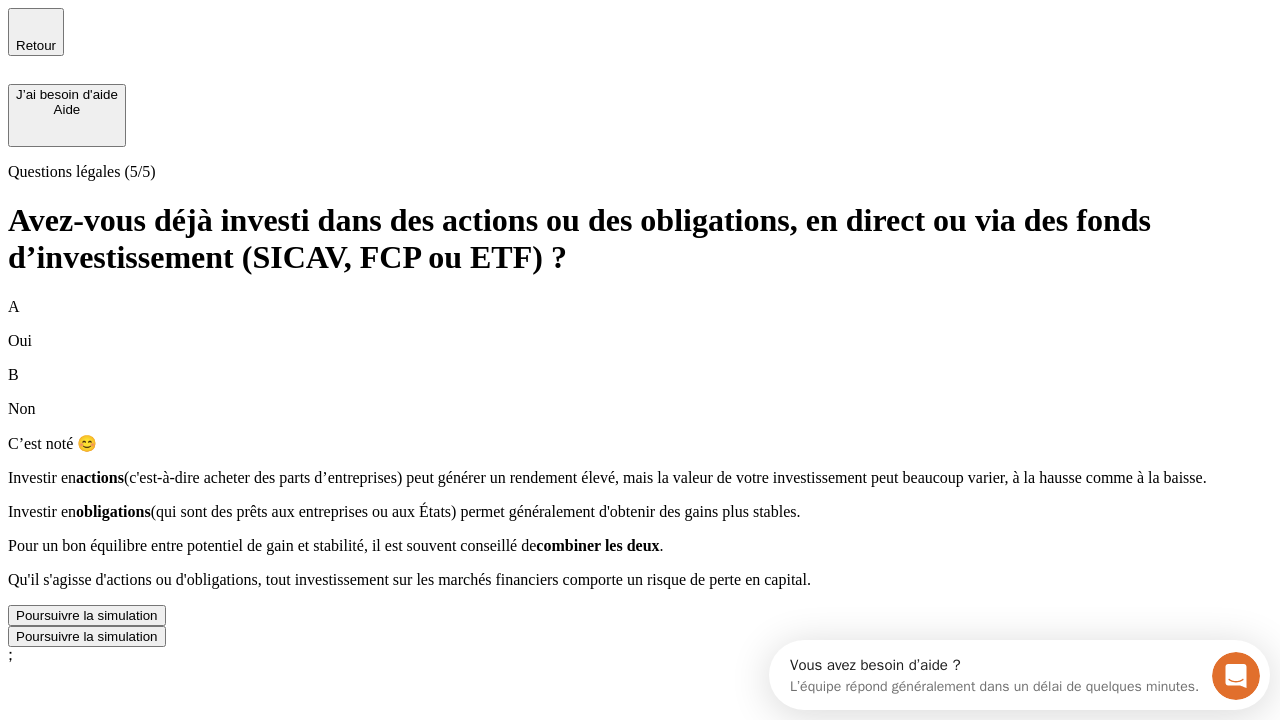 click on "Poursuivre la simulation" at bounding box center [87, 615] 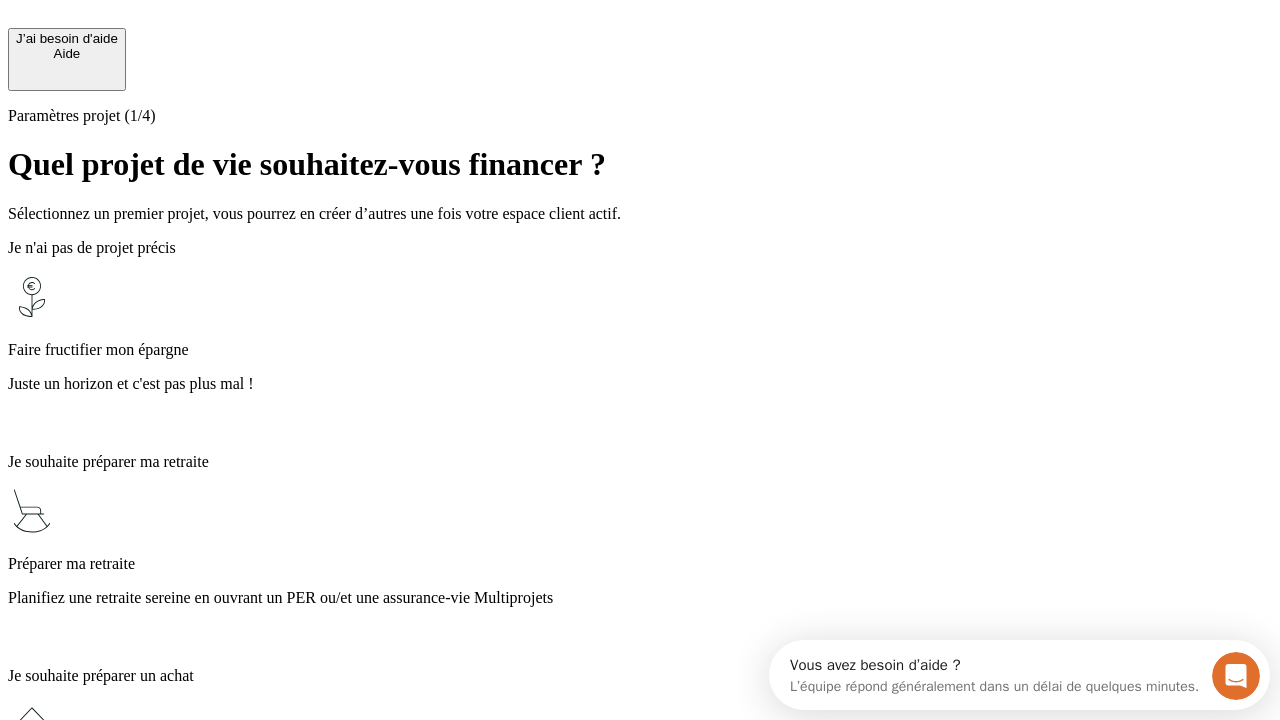 click on "Juste un horizon et c'est pas plus mal !" at bounding box center [640, 384] 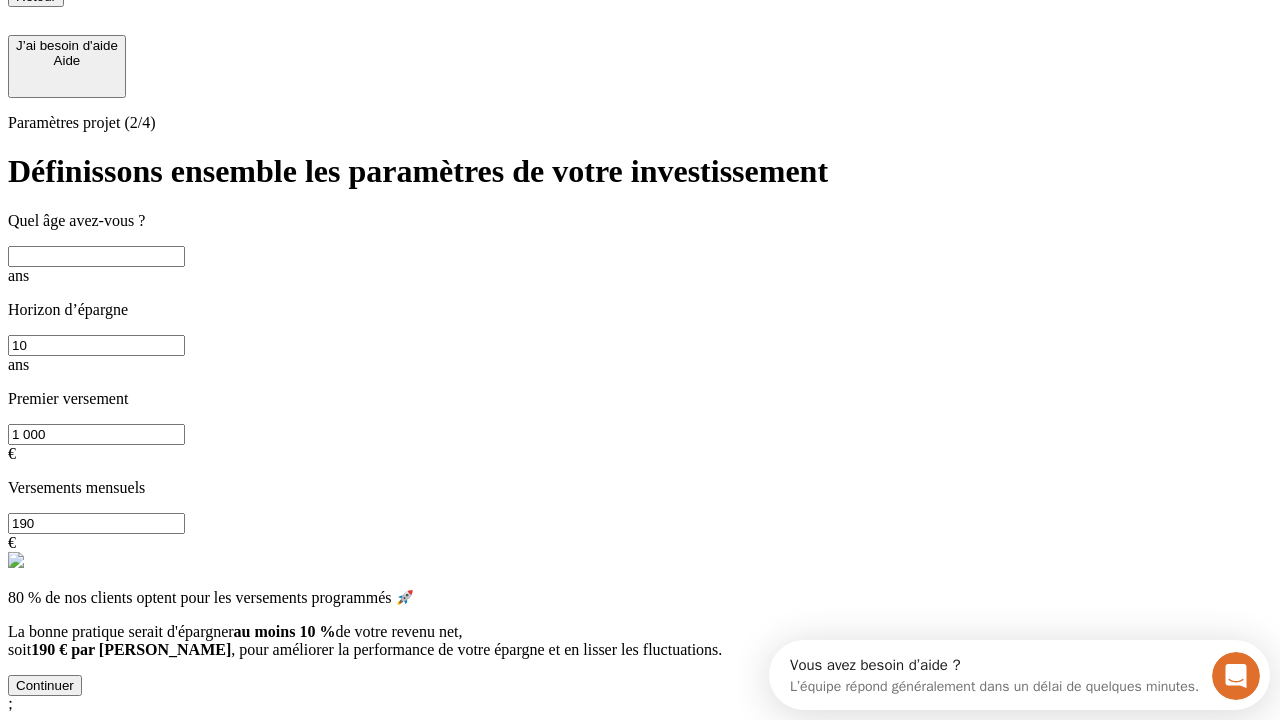 scroll, scrollTop: 30, scrollLeft: 0, axis: vertical 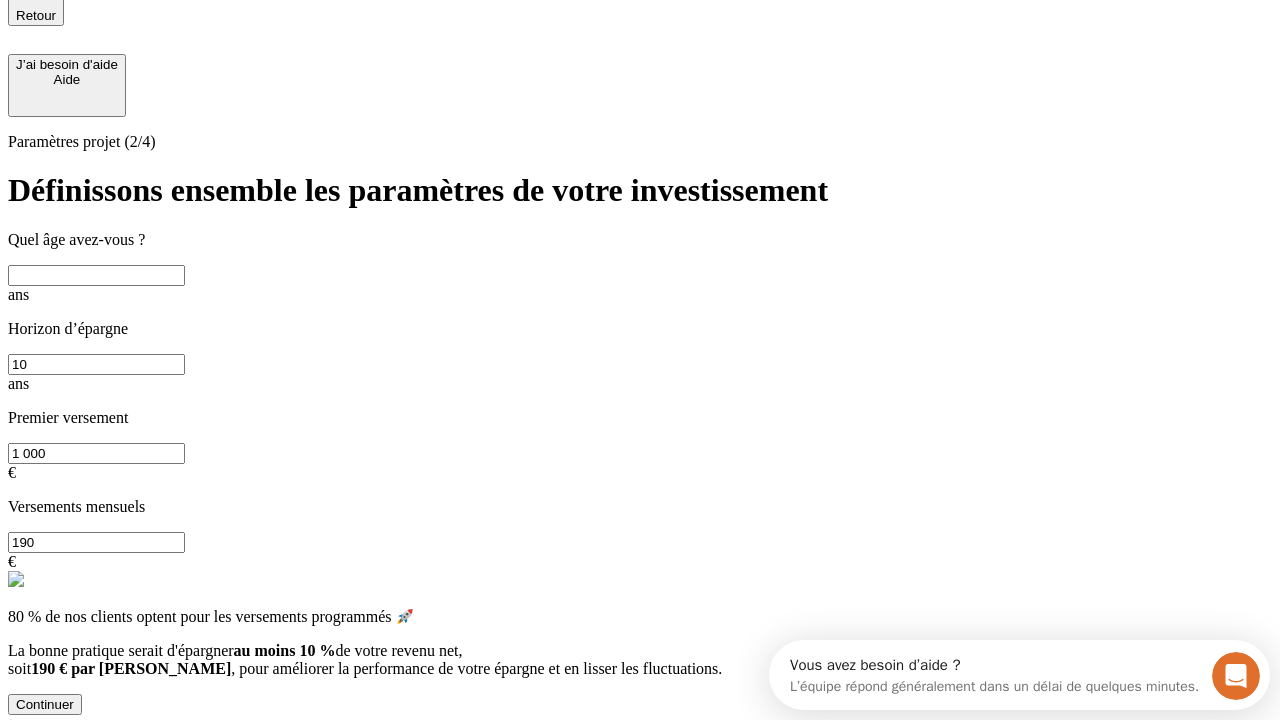click at bounding box center [96, 275] 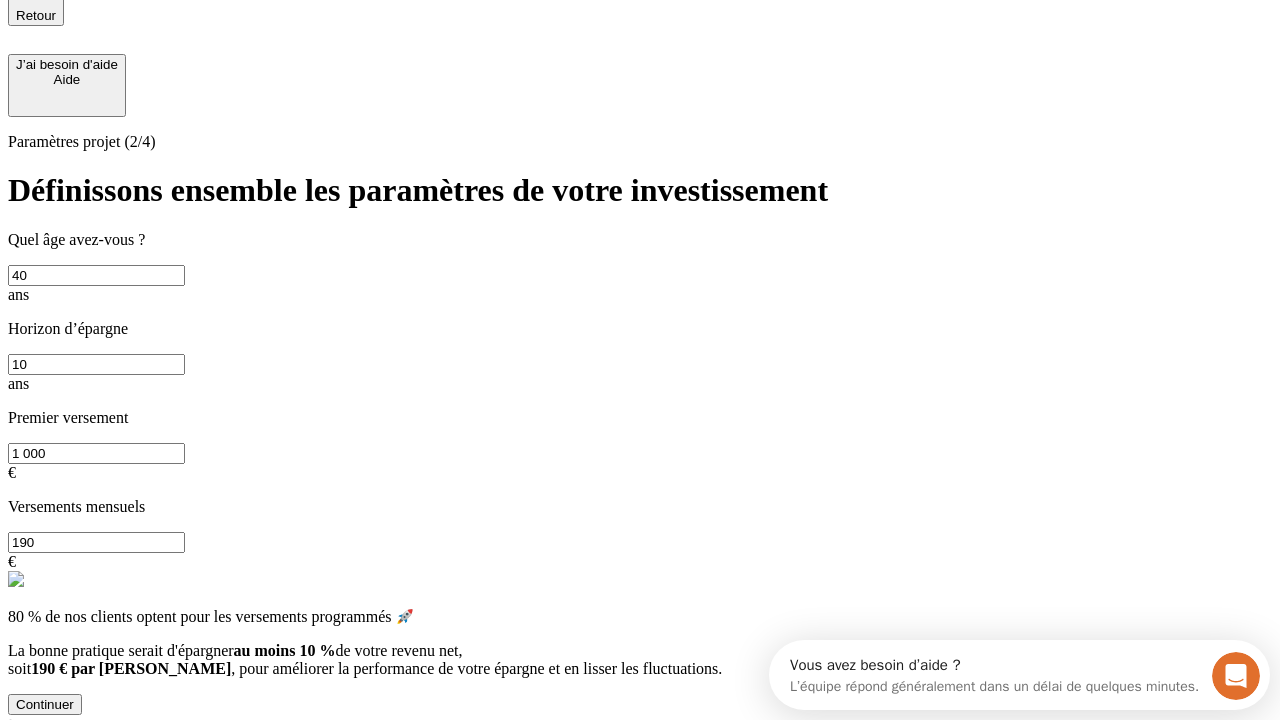 type on "40" 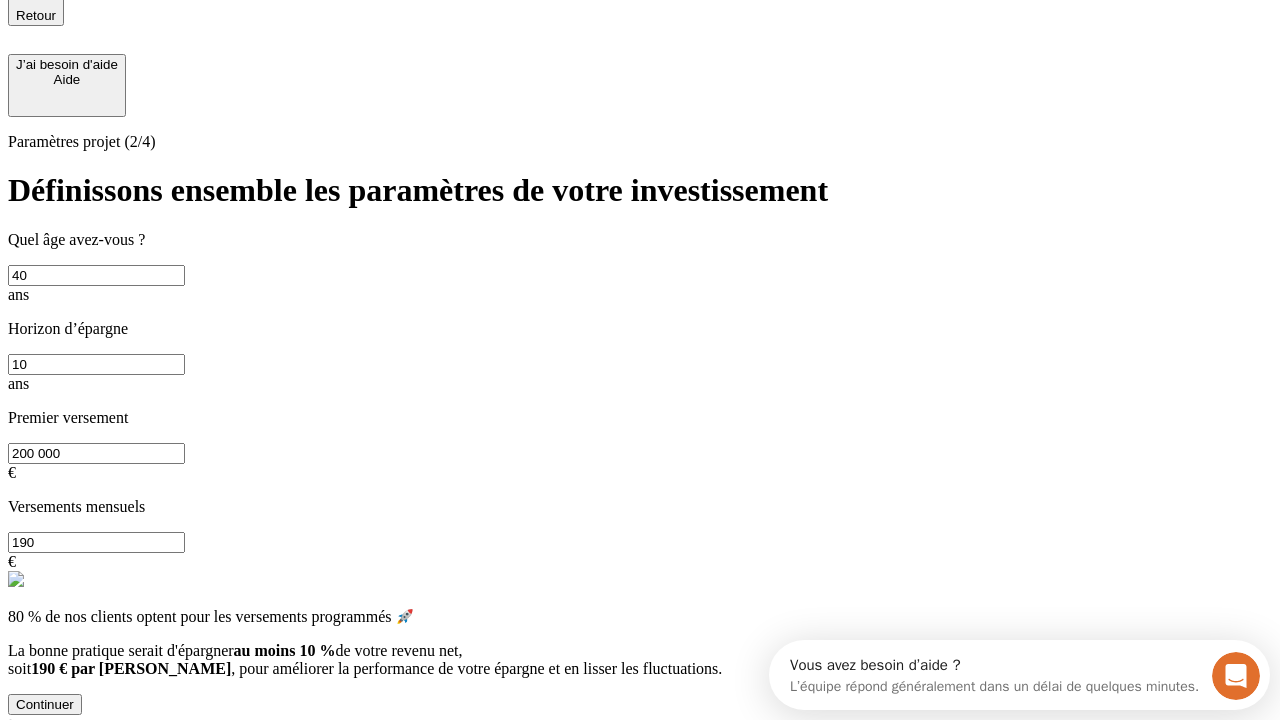 type on "200 000" 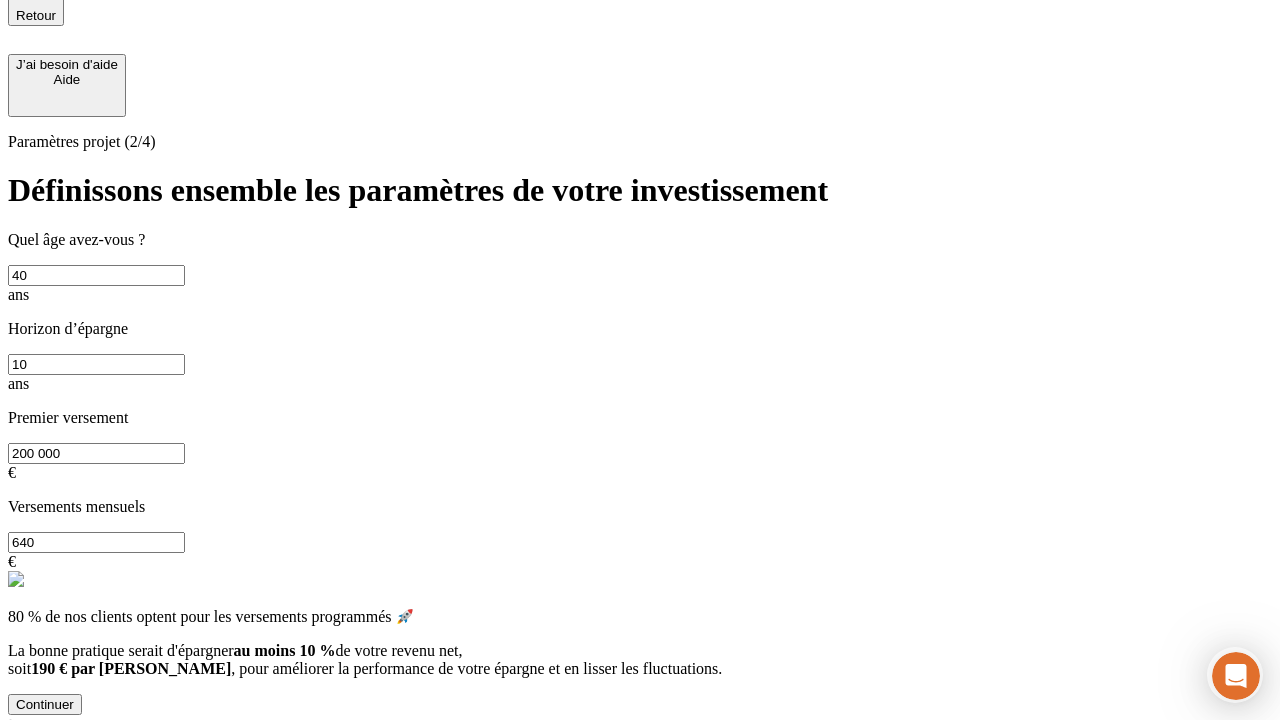 type on "640" 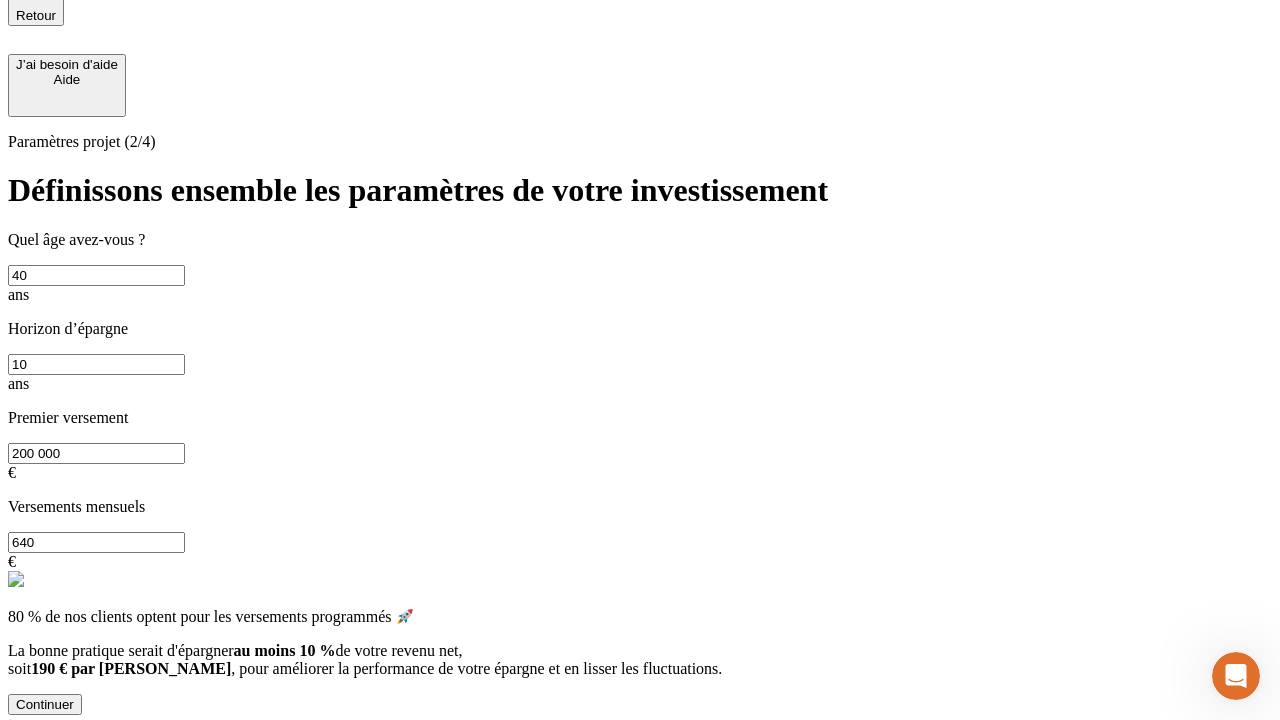 scroll, scrollTop: 12, scrollLeft: 0, axis: vertical 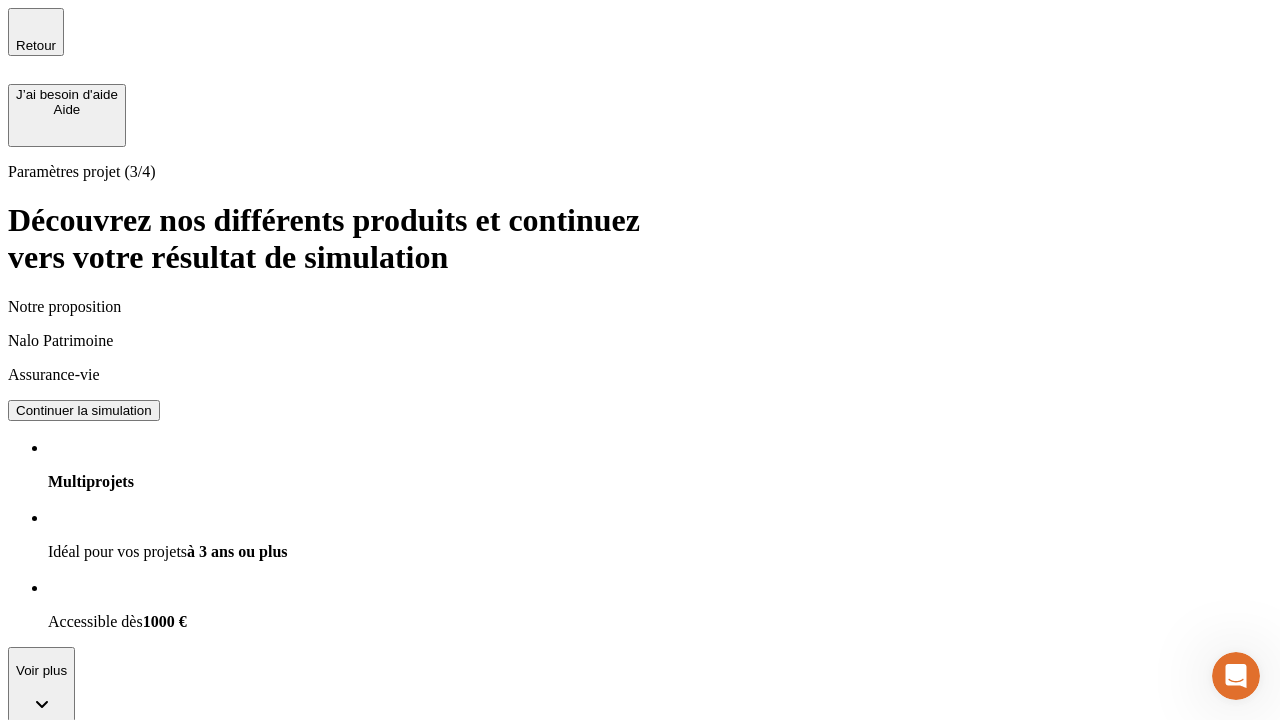 click on "Continuer la simulation" at bounding box center [84, 410] 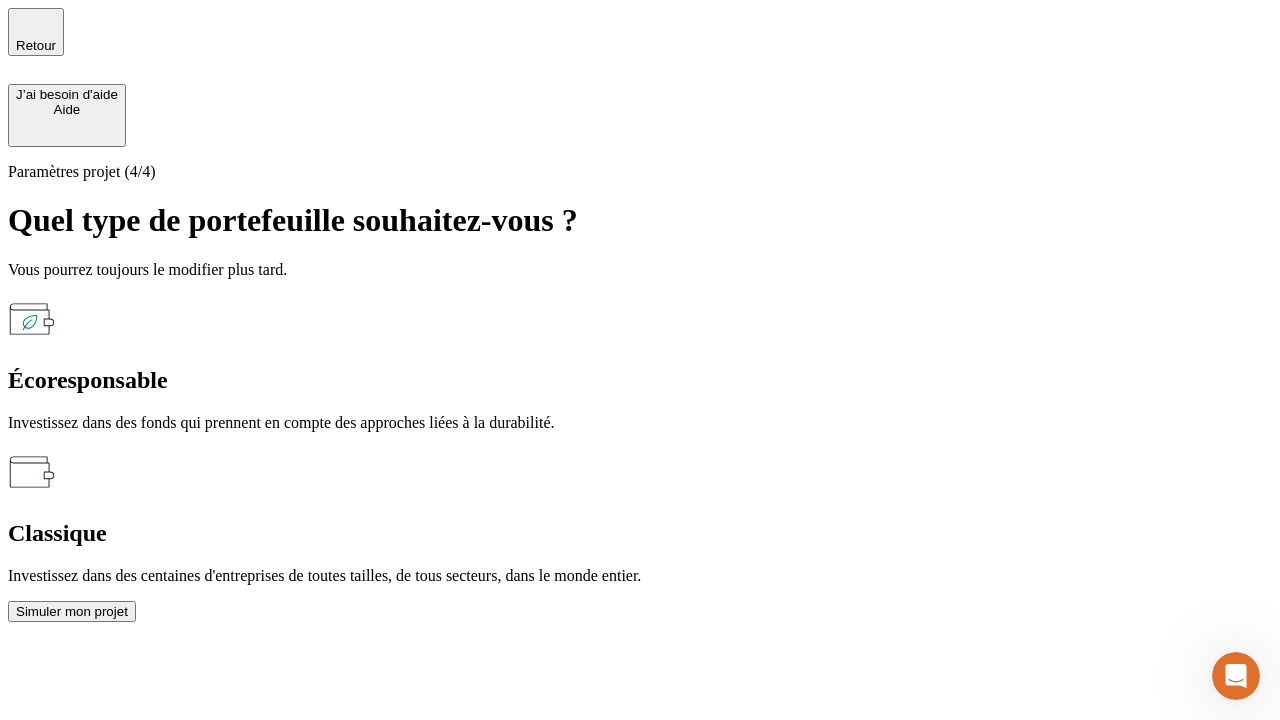 click on "Écoresponsable" at bounding box center [640, 380] 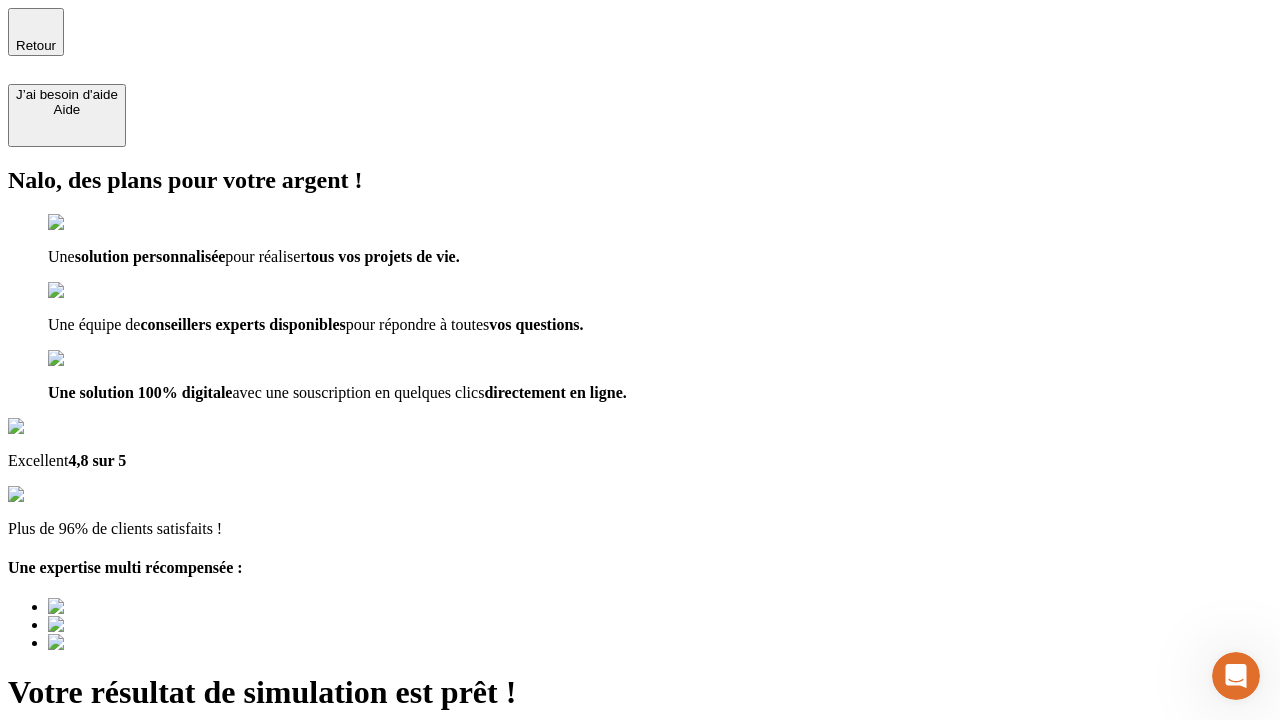 click on "Découvrir ma simulation" at bounding box center [87, 797] 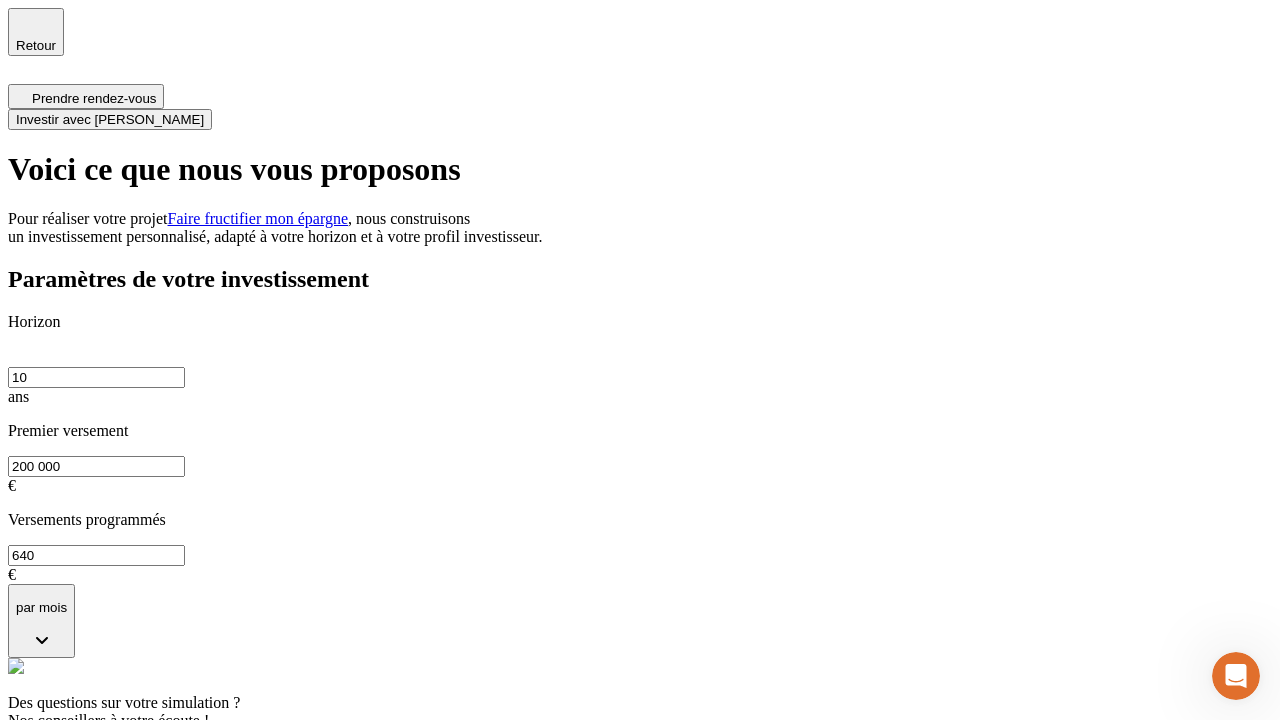 click on "Investir avec [PERSON_NAME]" at bounding box center [110, 119] 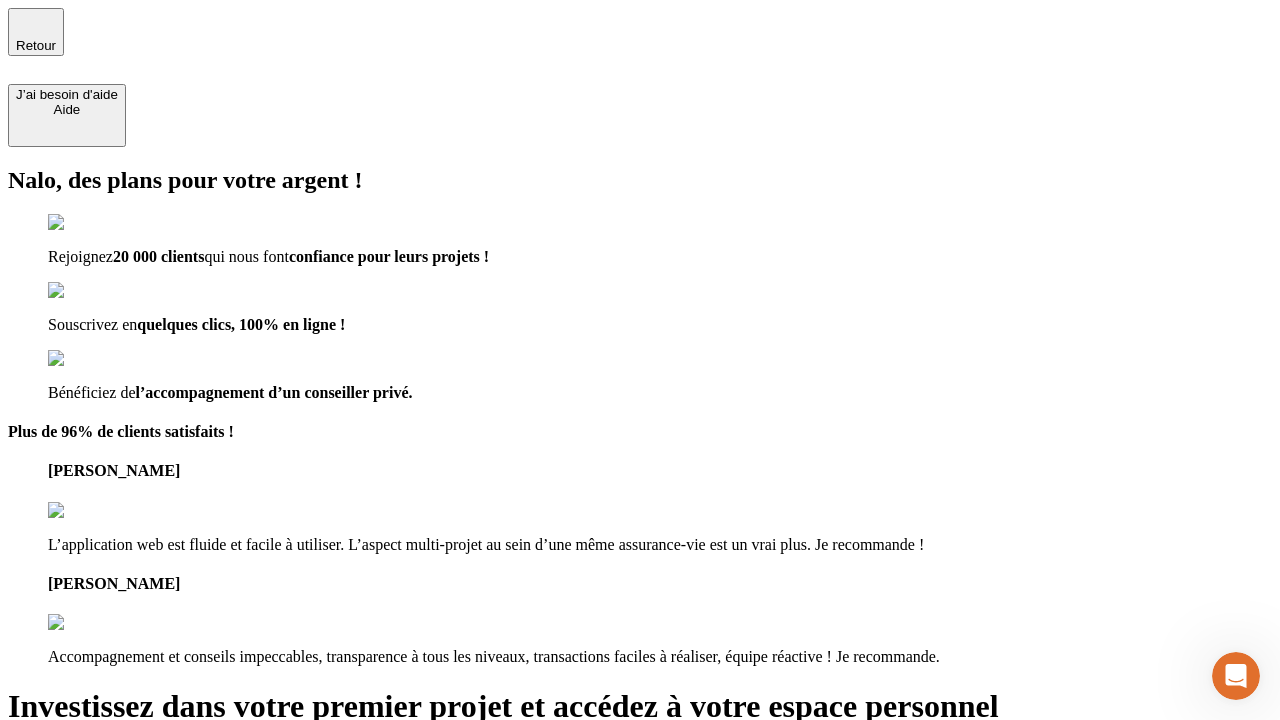 type on "[EMAIL_ADDRESS][DOMAIN_NAME]" 